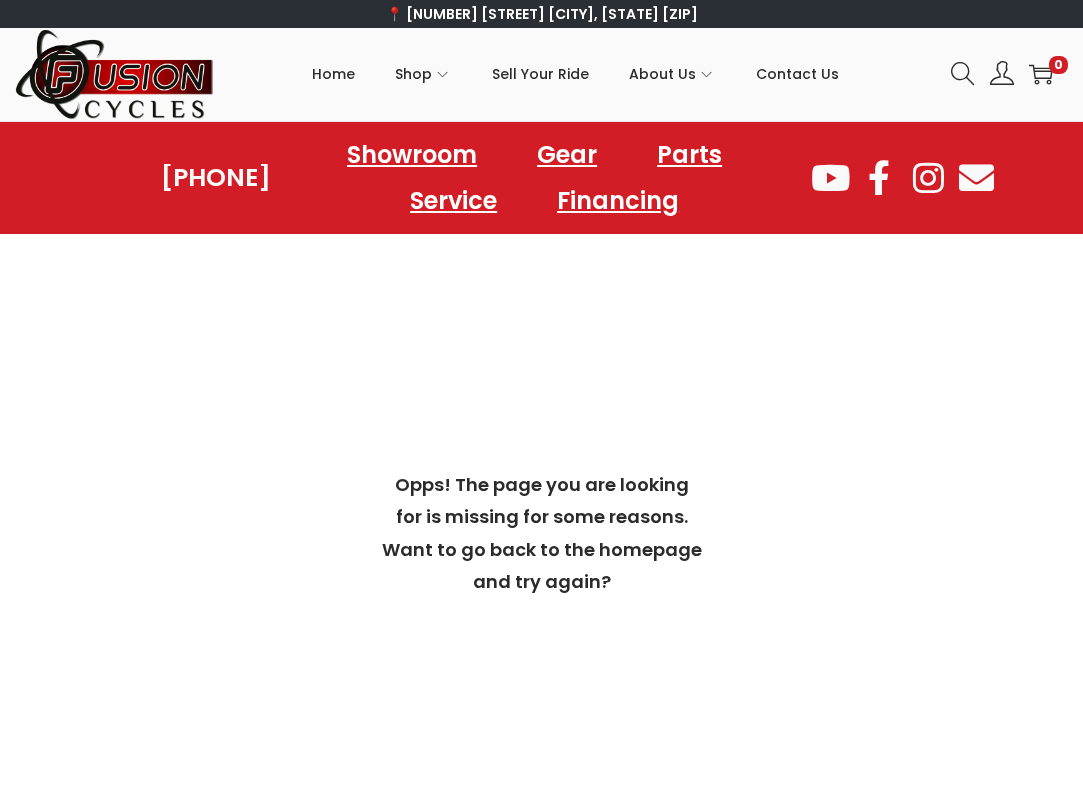 scroll, scrollTop: 0, scrollLeft: 0, axis: both 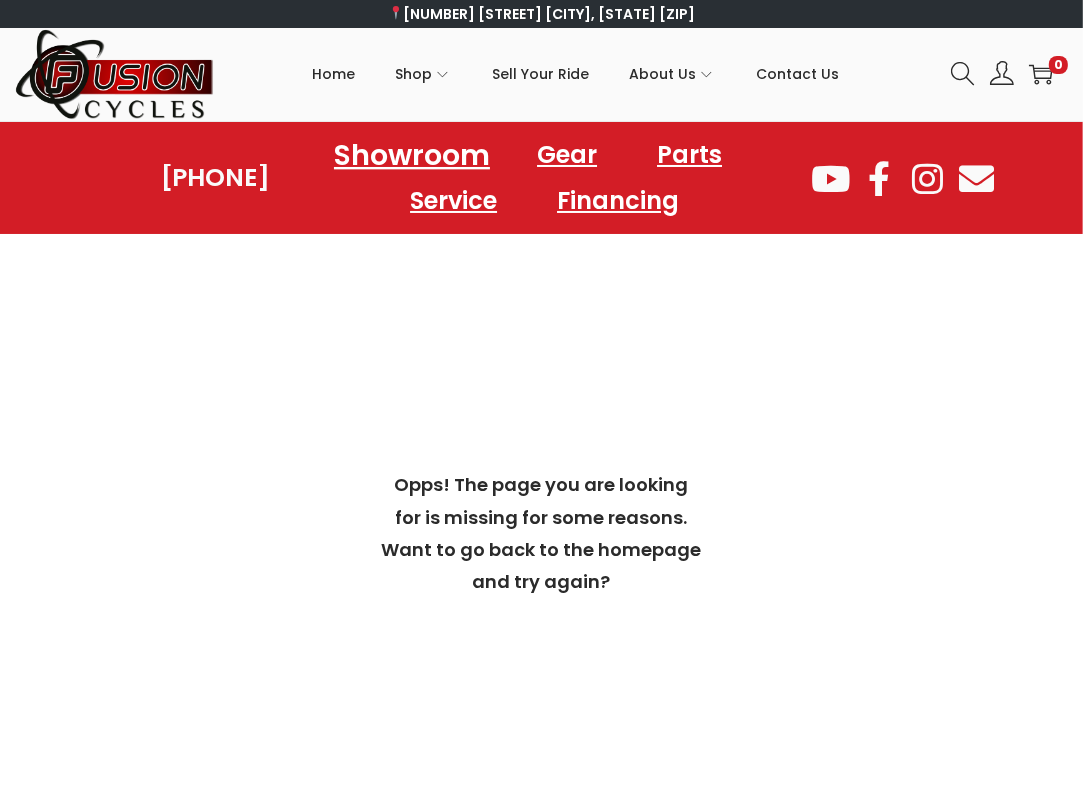 click on "Showroom" 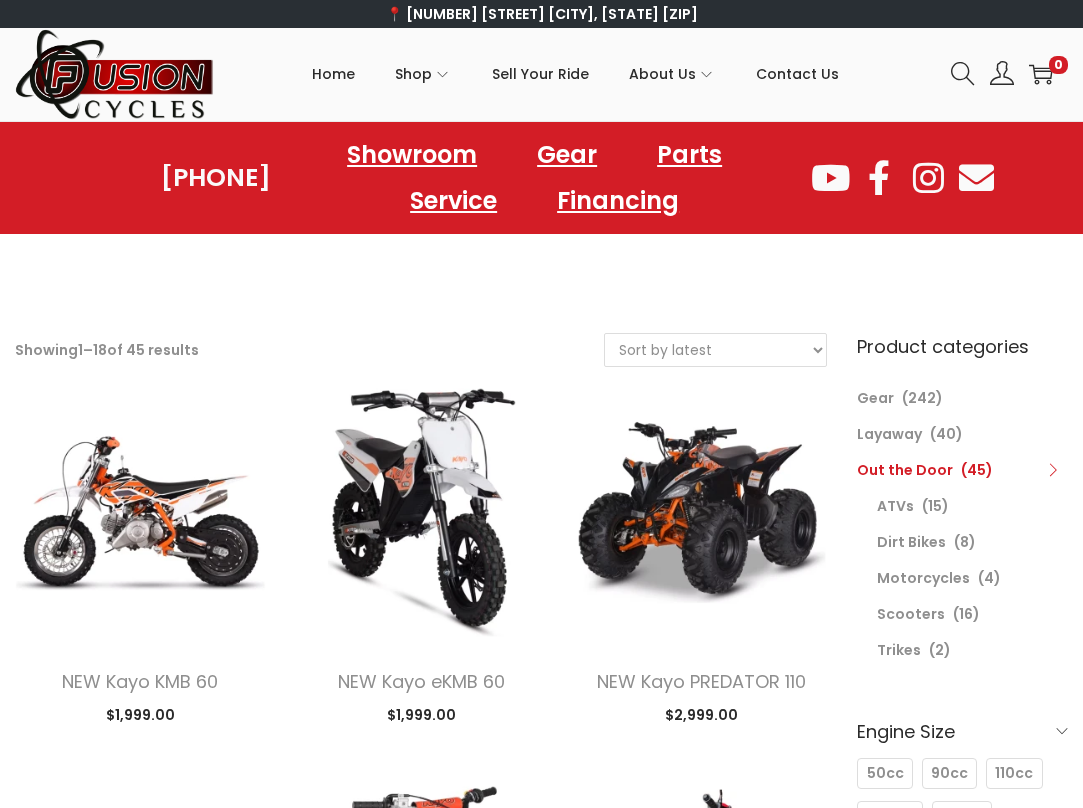 scroll, scrollTop: 0, scrollLeft: 0, axis: both 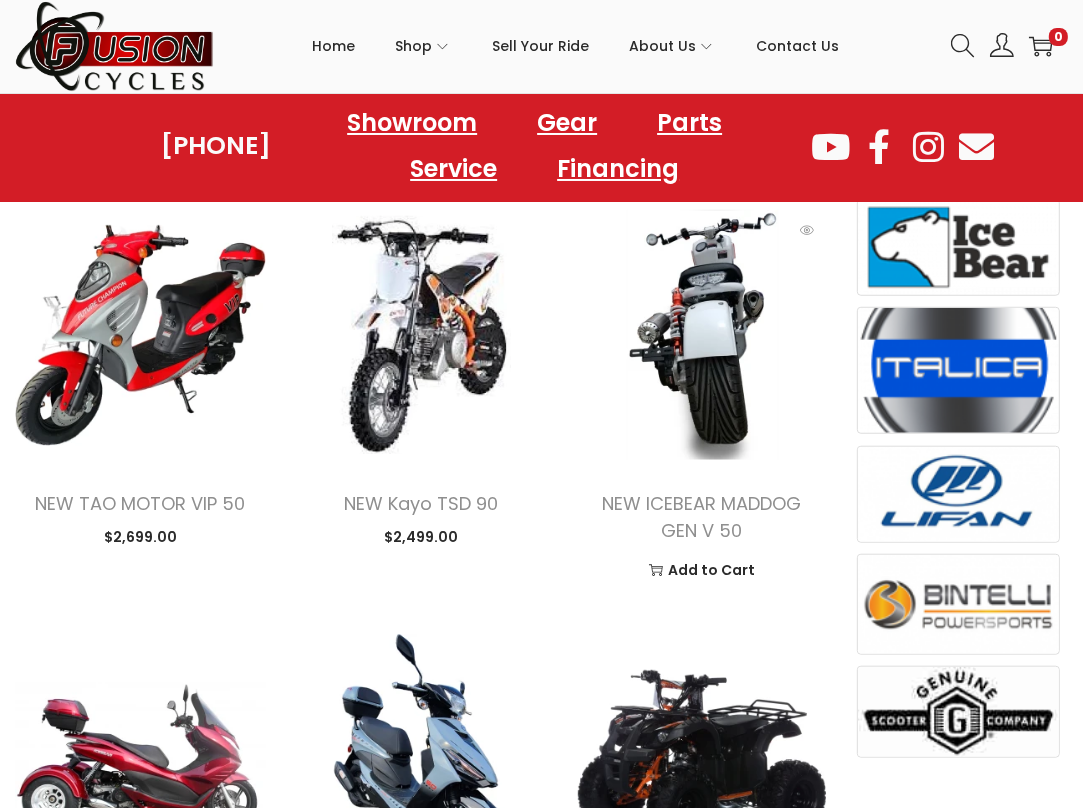 click at bounding box center [702, 335] 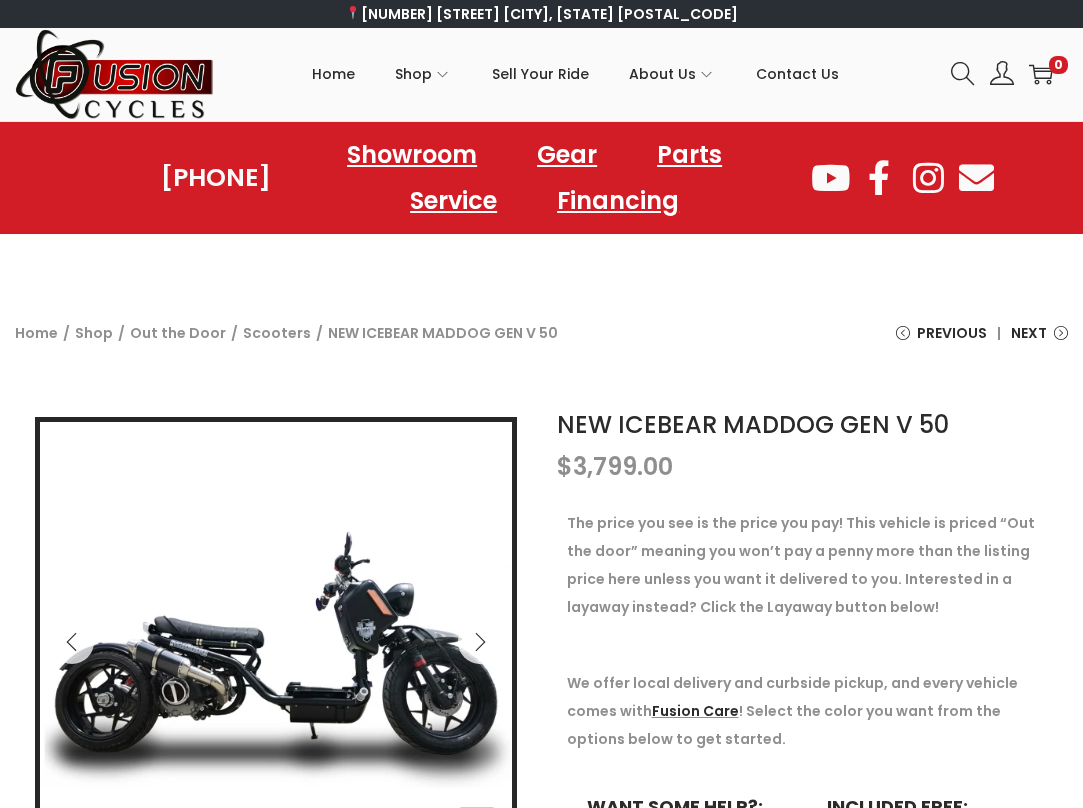 scroll, scrollTop: 0, scrollLeft: 0, axis: both 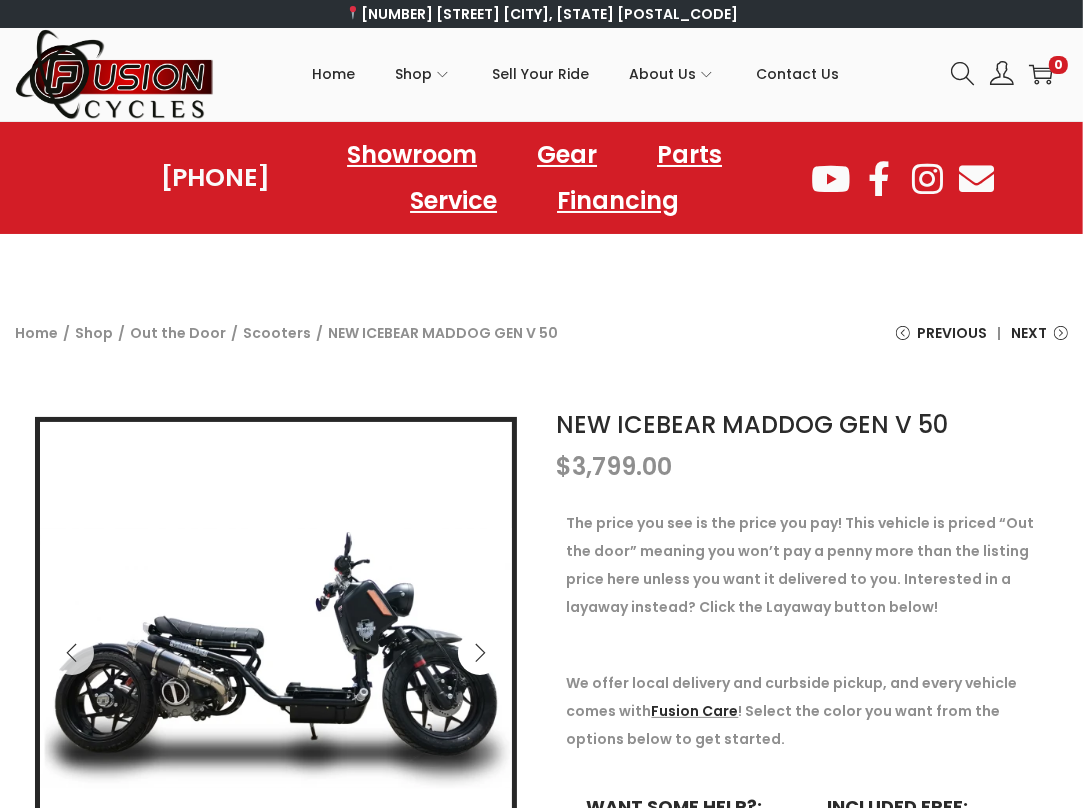 click 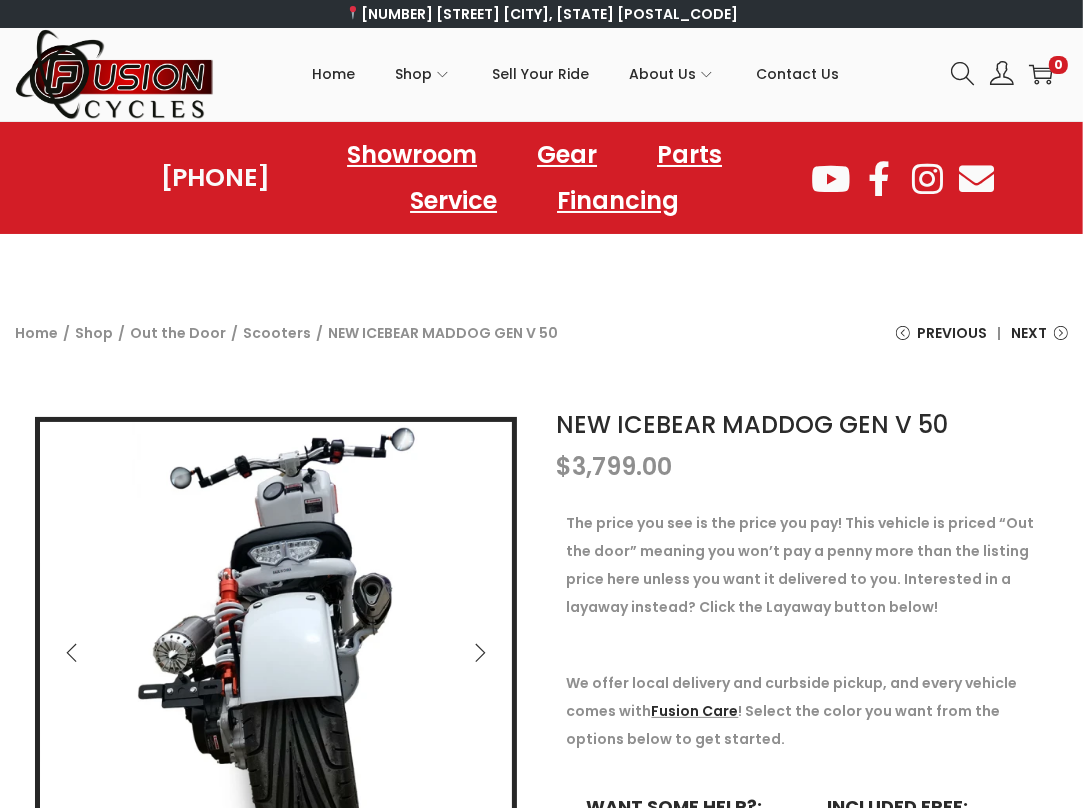 click 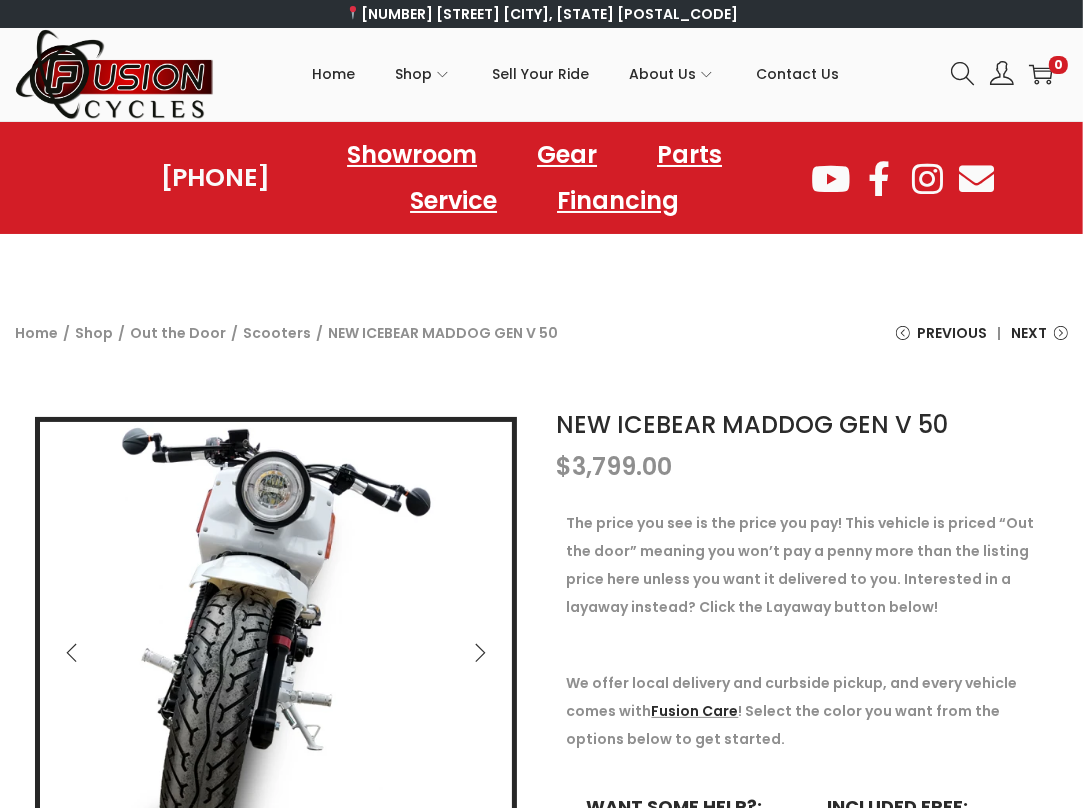 click at bounding box center [480, 653] 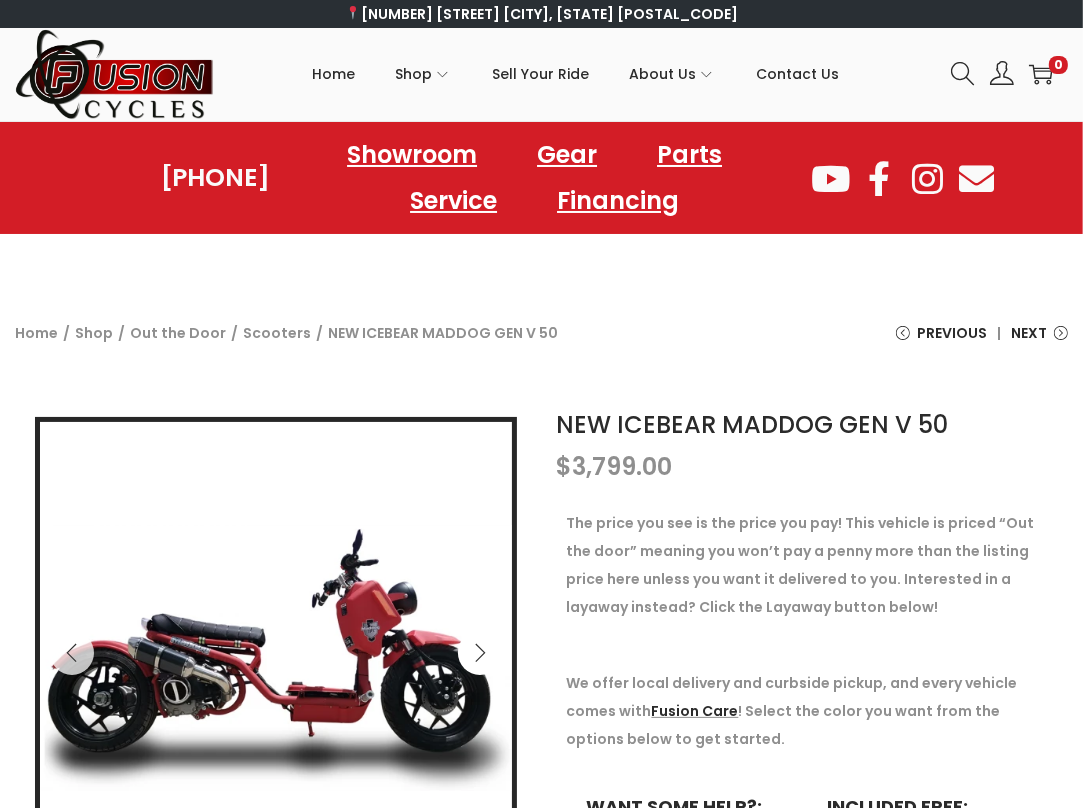 click at bounding box center [480, 653] 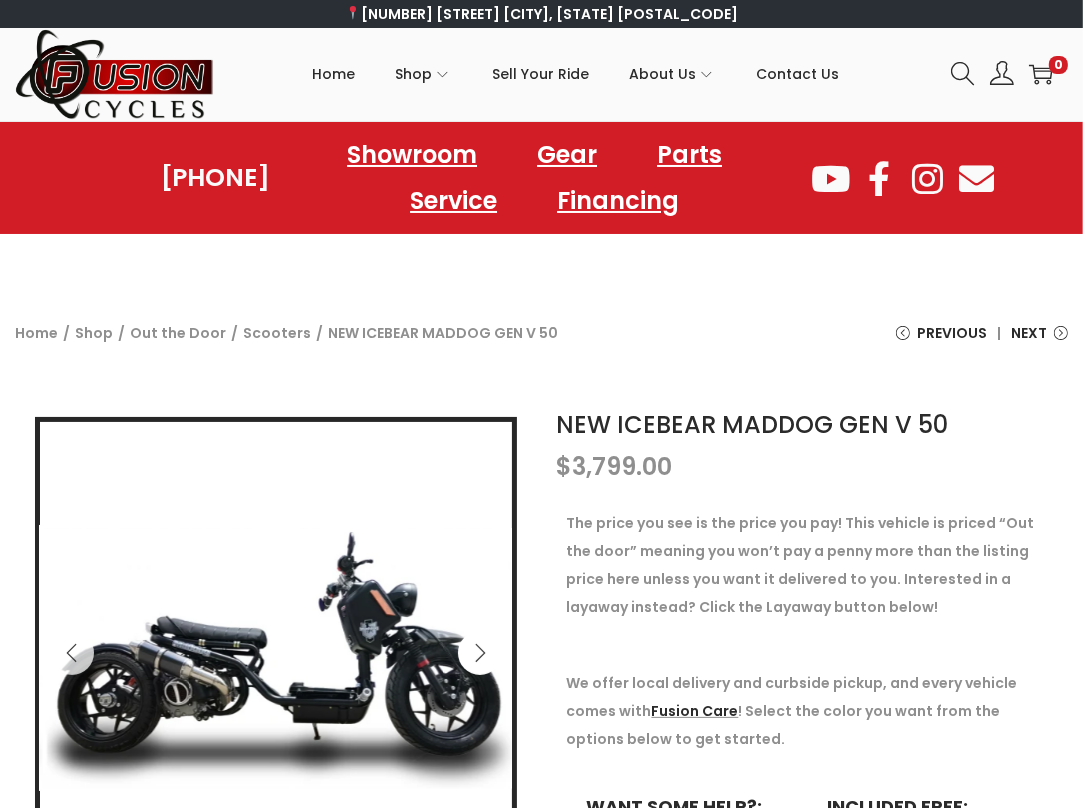 click at bounding box center [480, 653] 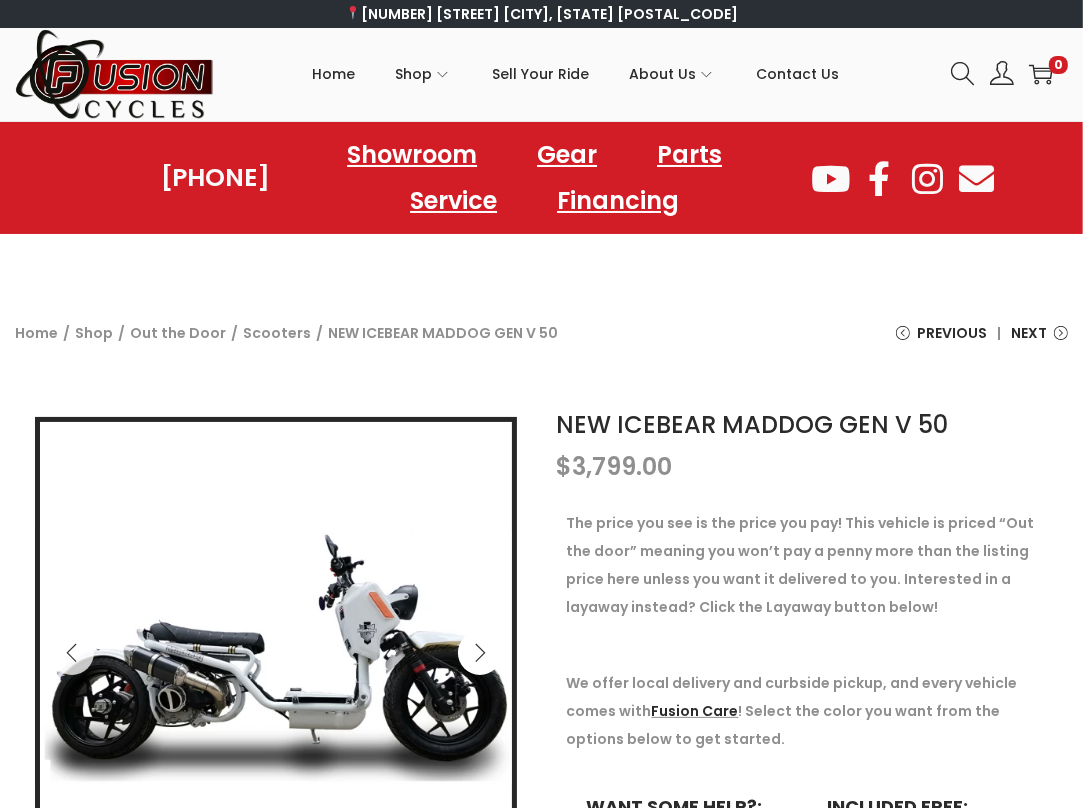 click at bounding box center [480, 653] 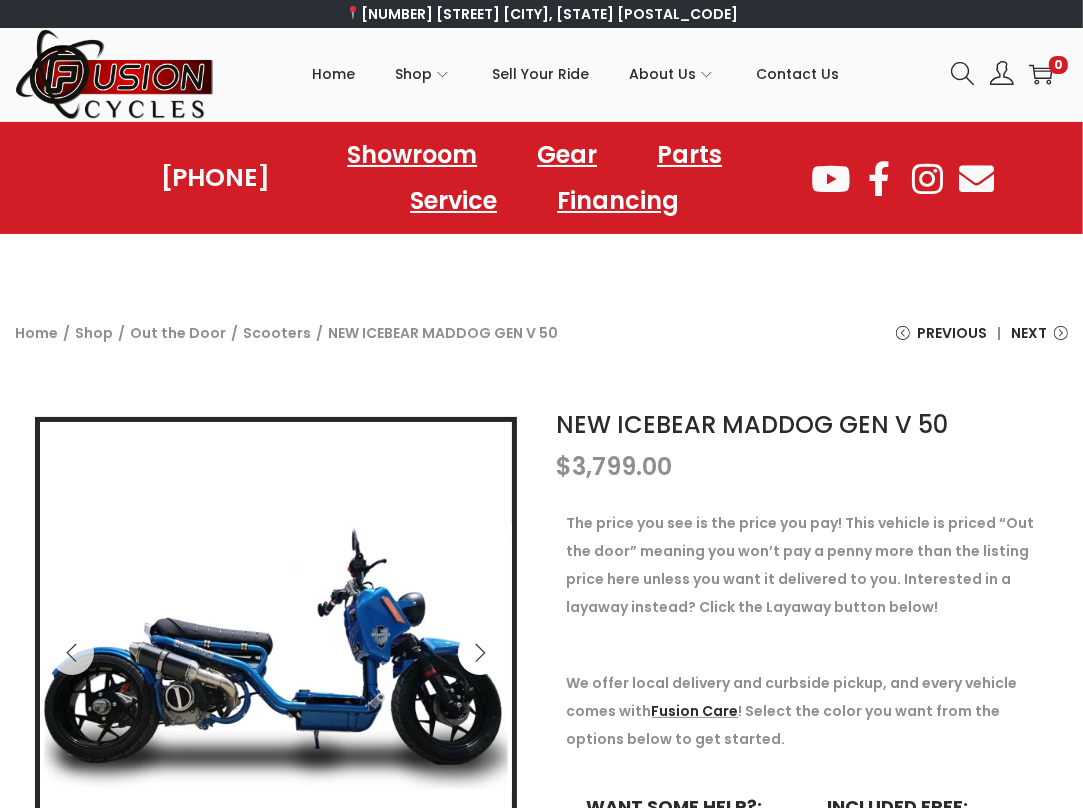 click at bounding box center (480, 653) 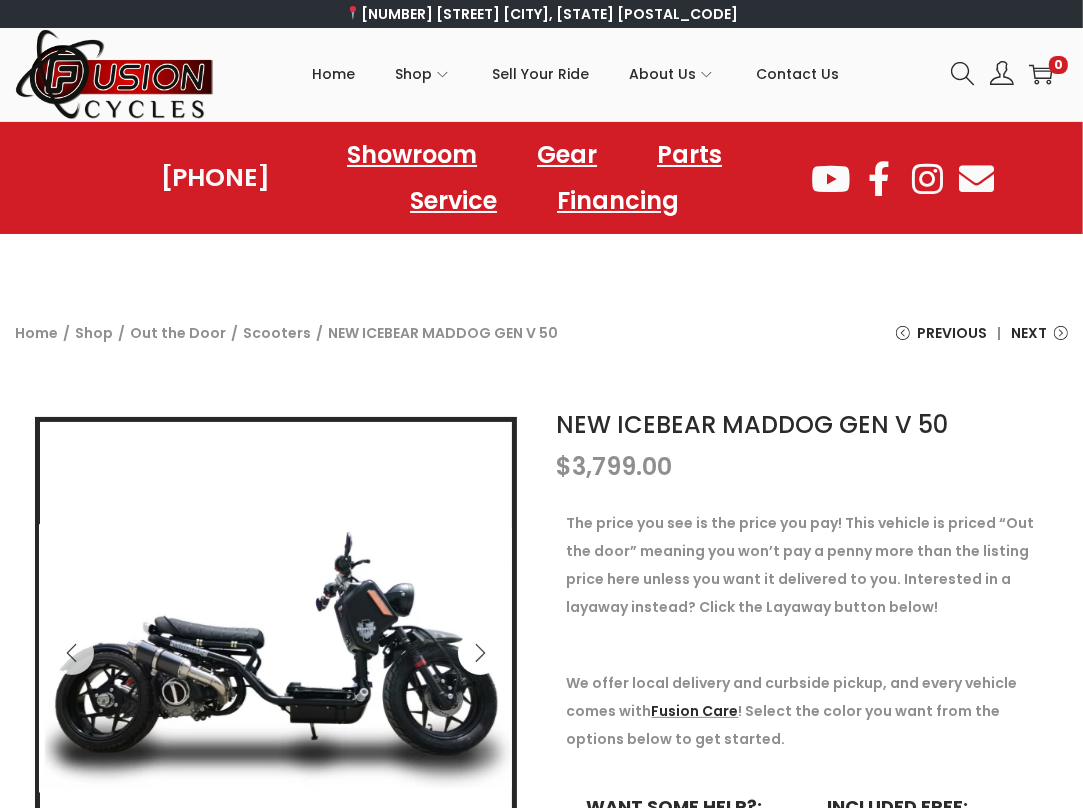 click at bounding box center (480, 653) 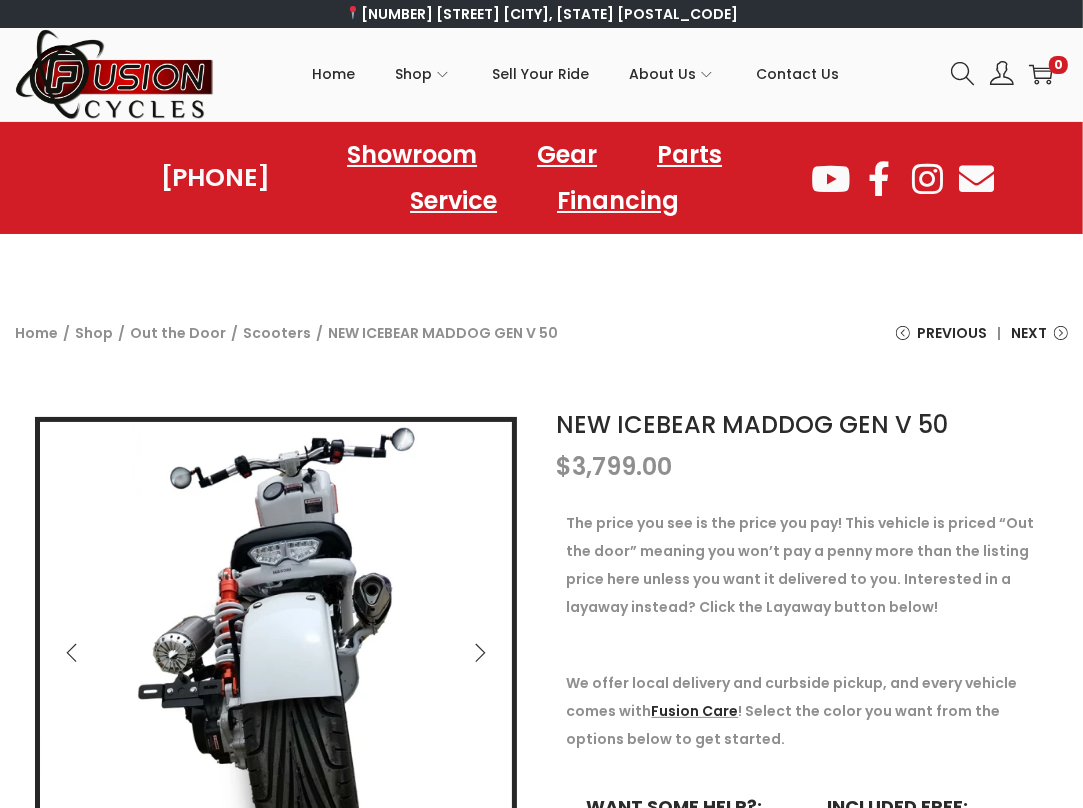 click at bounding box center (480, 653) 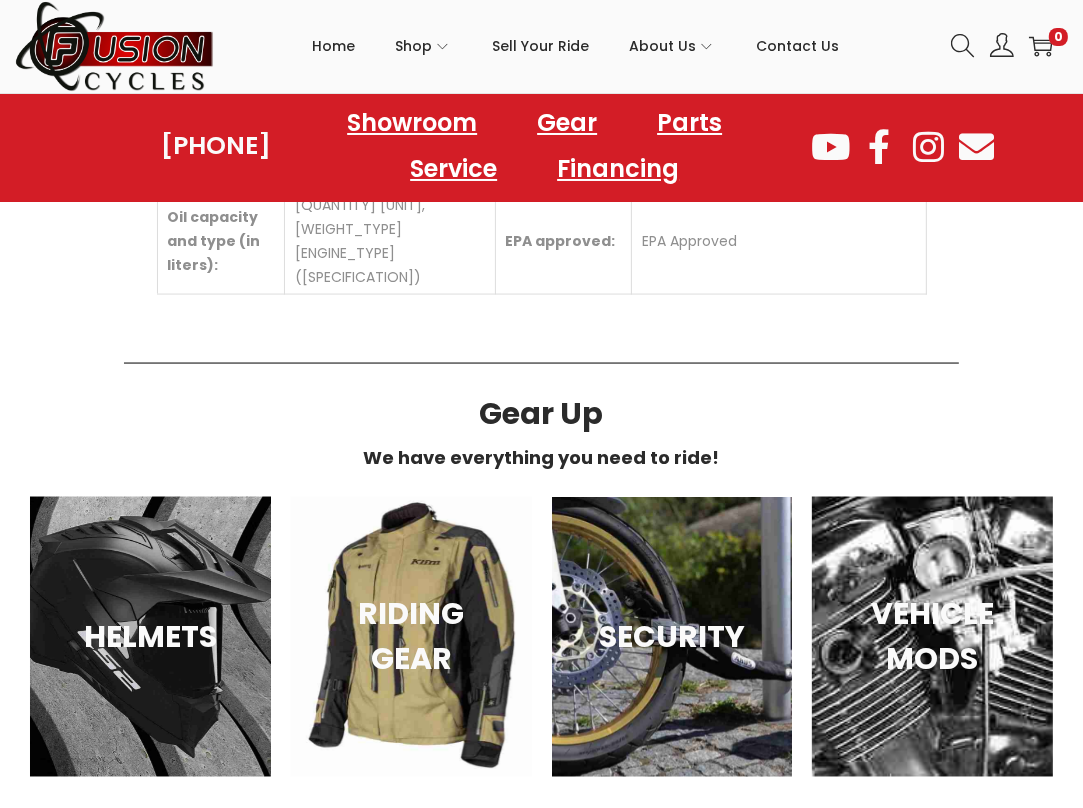 scroll, scrollTop: 1800, scrollLeft: 0, axis: vertical 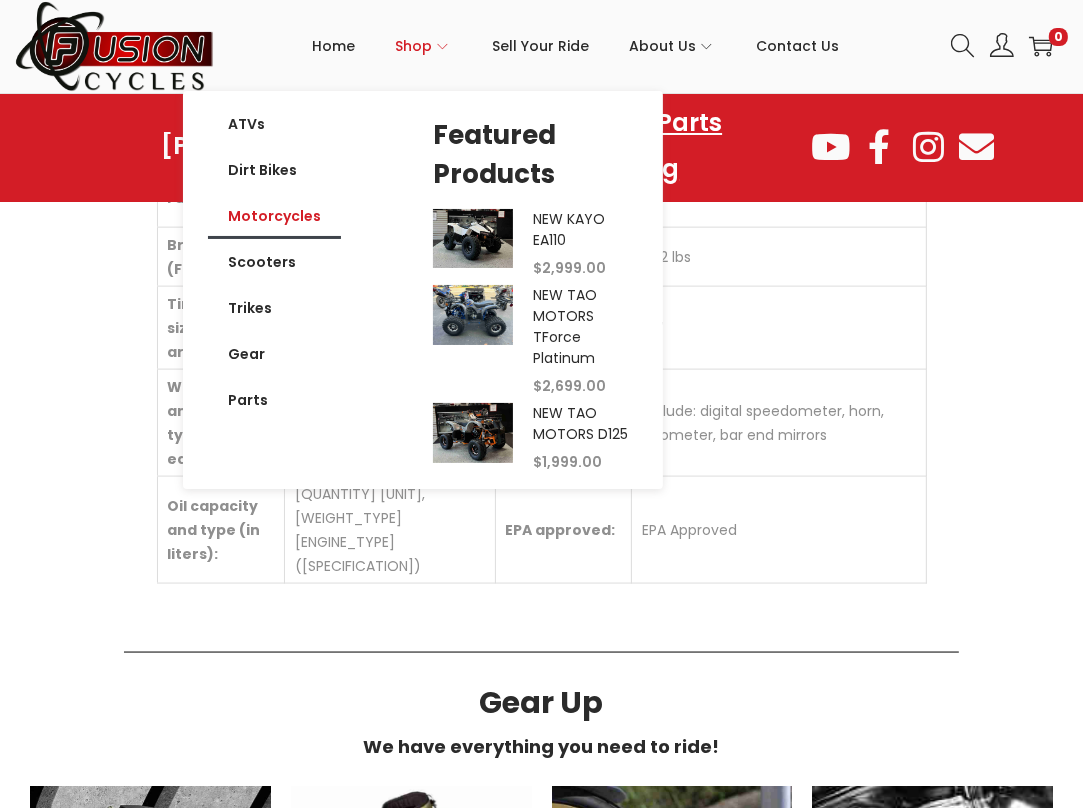 click on "Motorcycles" 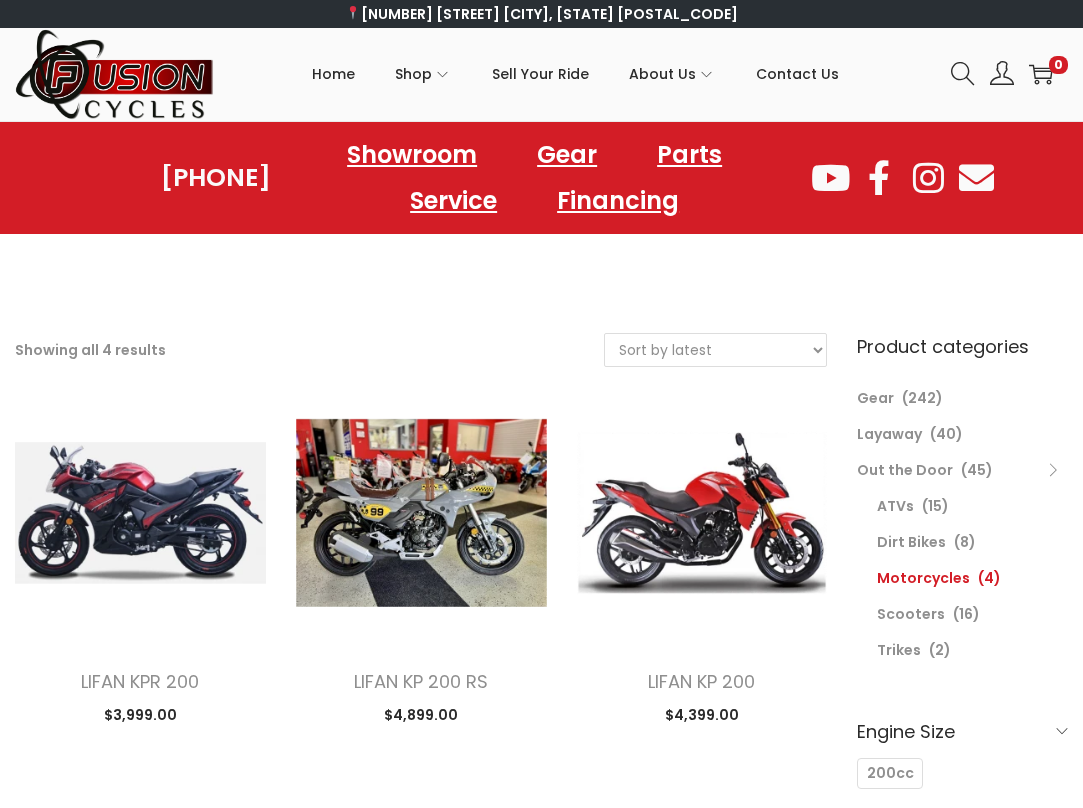 scroll, scrollTop: 0, scrollLeft: 0, axis: both 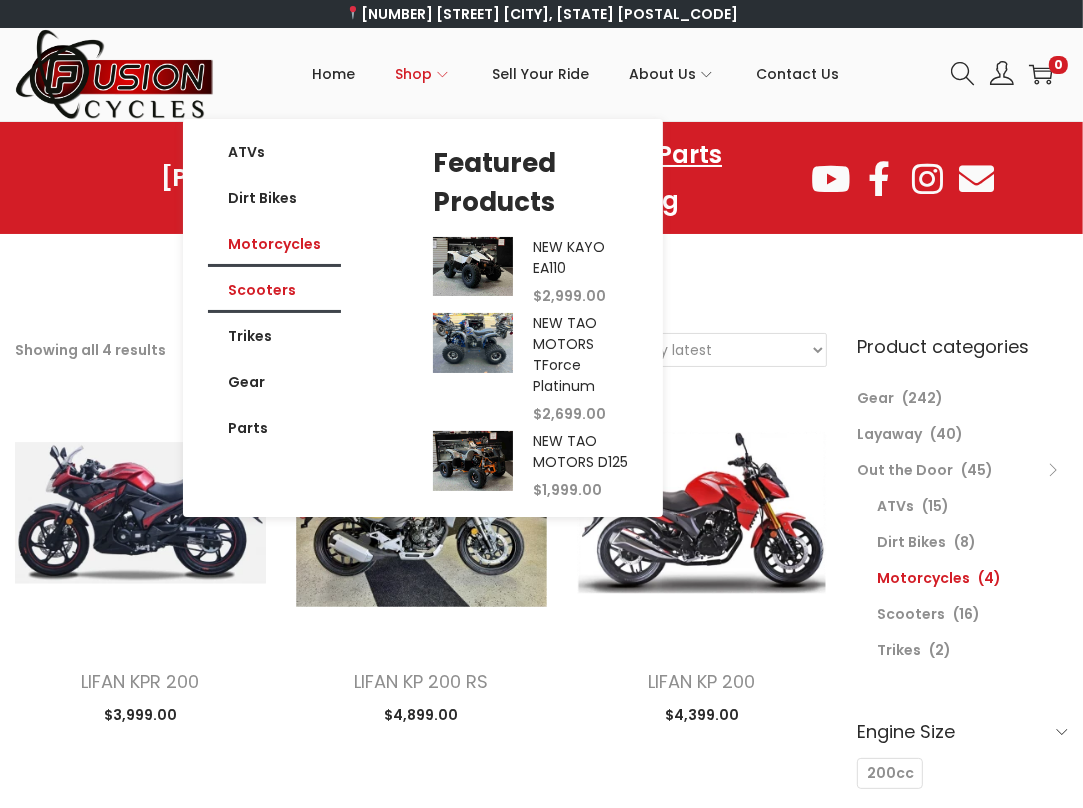 click on "Scooters" 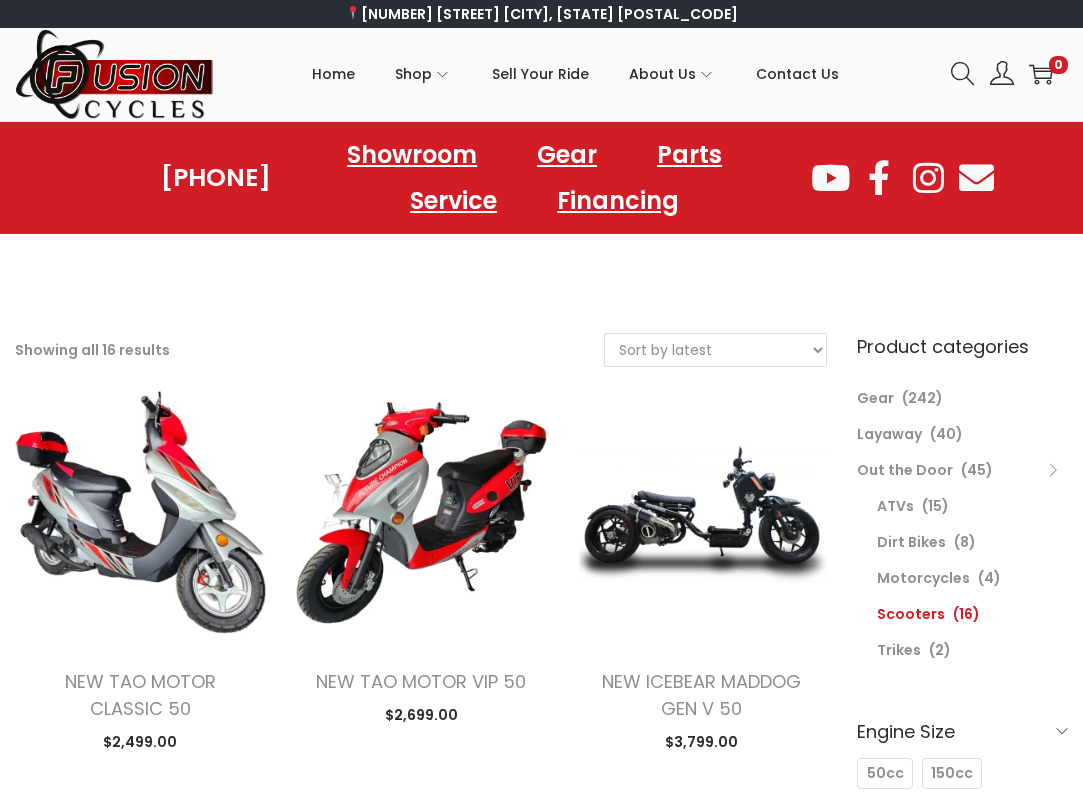 scroll, scrollTop: 0, scrollLeft: 0, axis: both 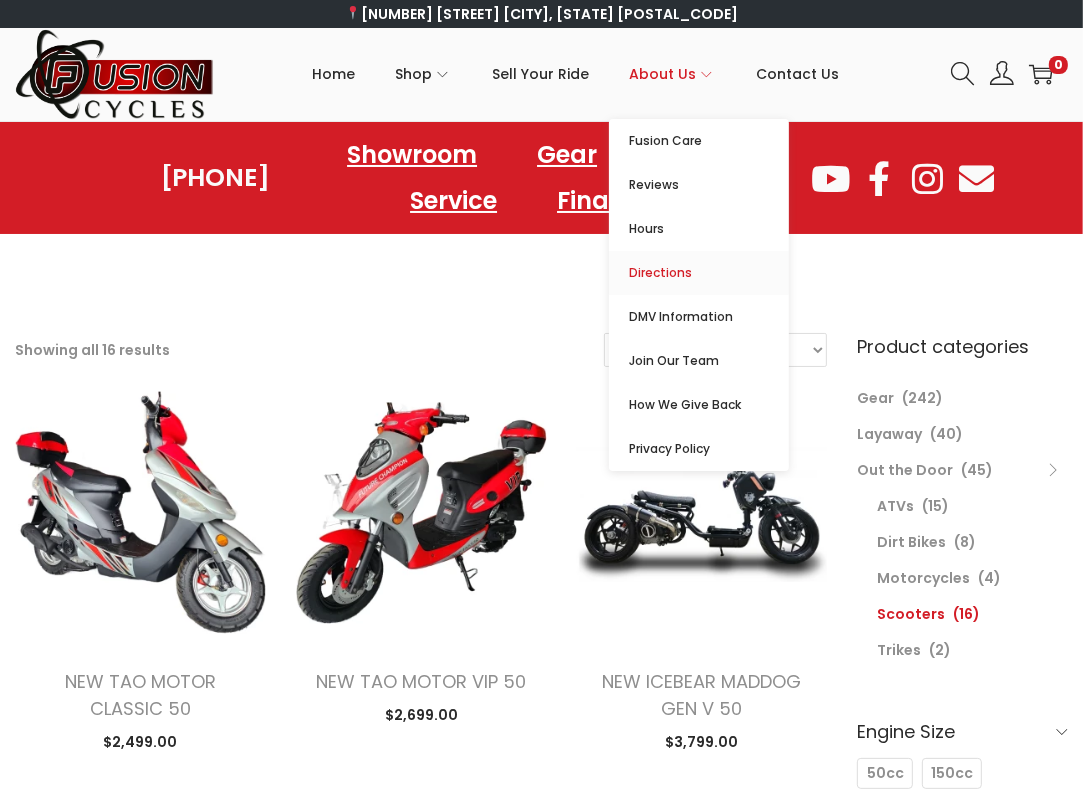 click on "Directions" at bounding box center [709, 273] 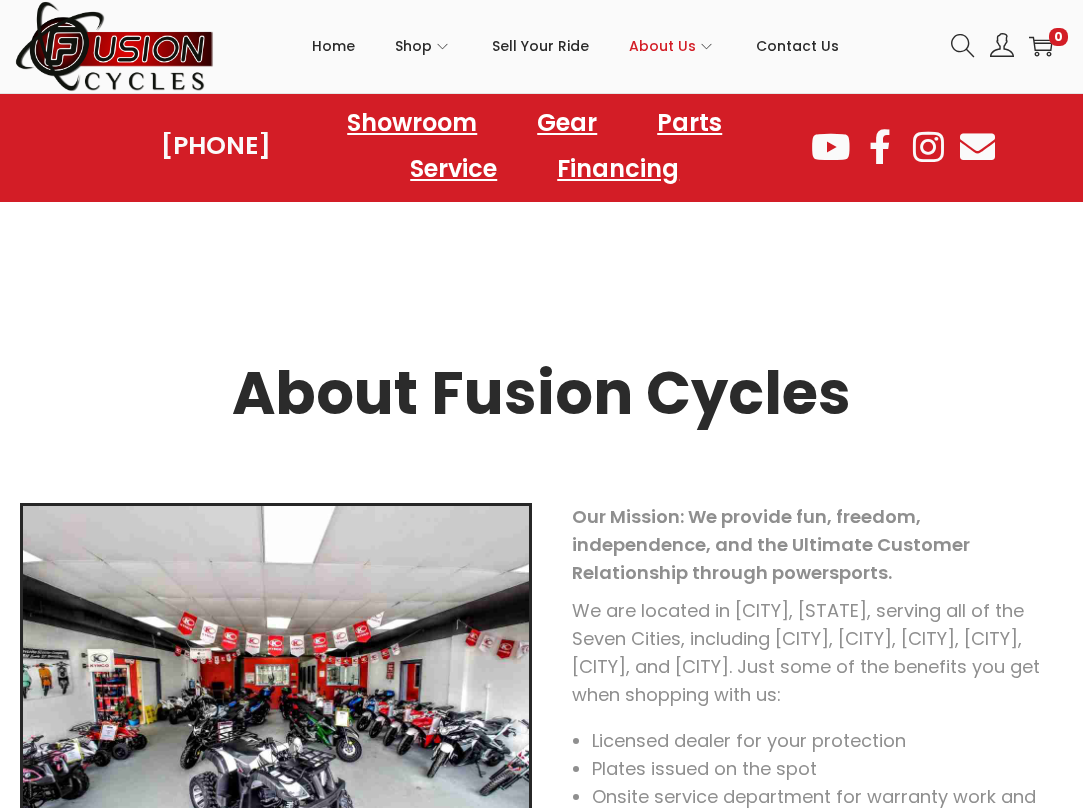 scroll, scrollTop: 326, scrollLeft: 0, axis: vertical 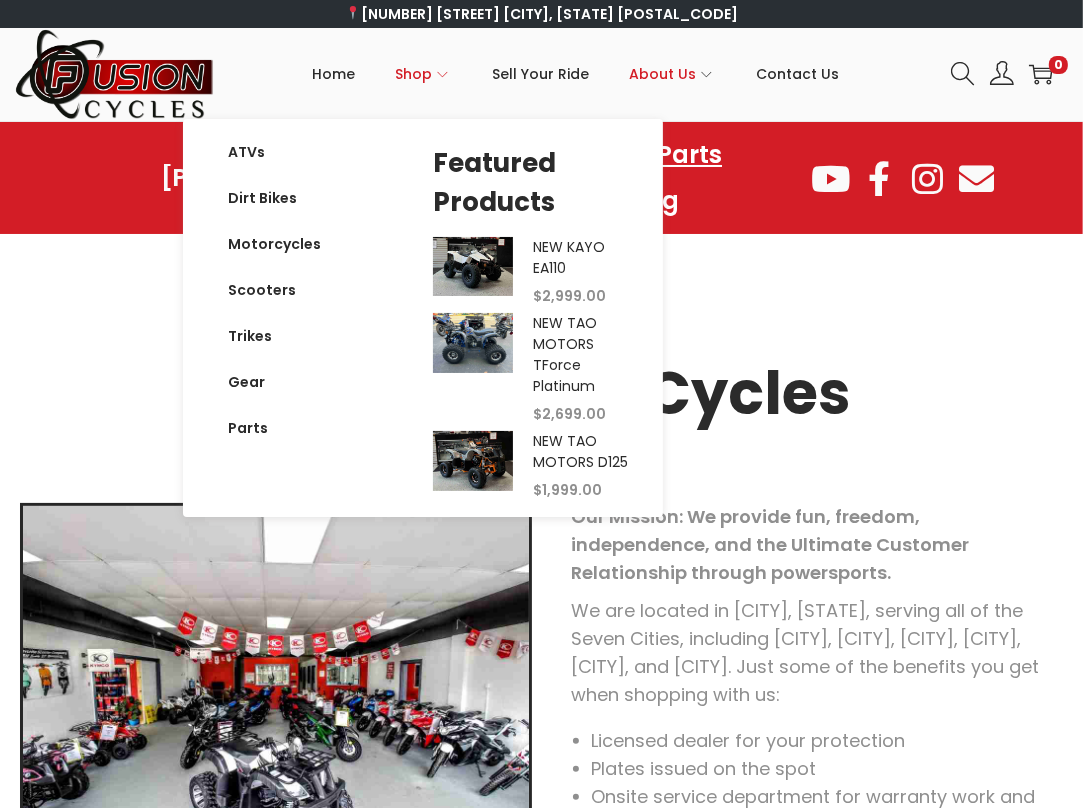 click 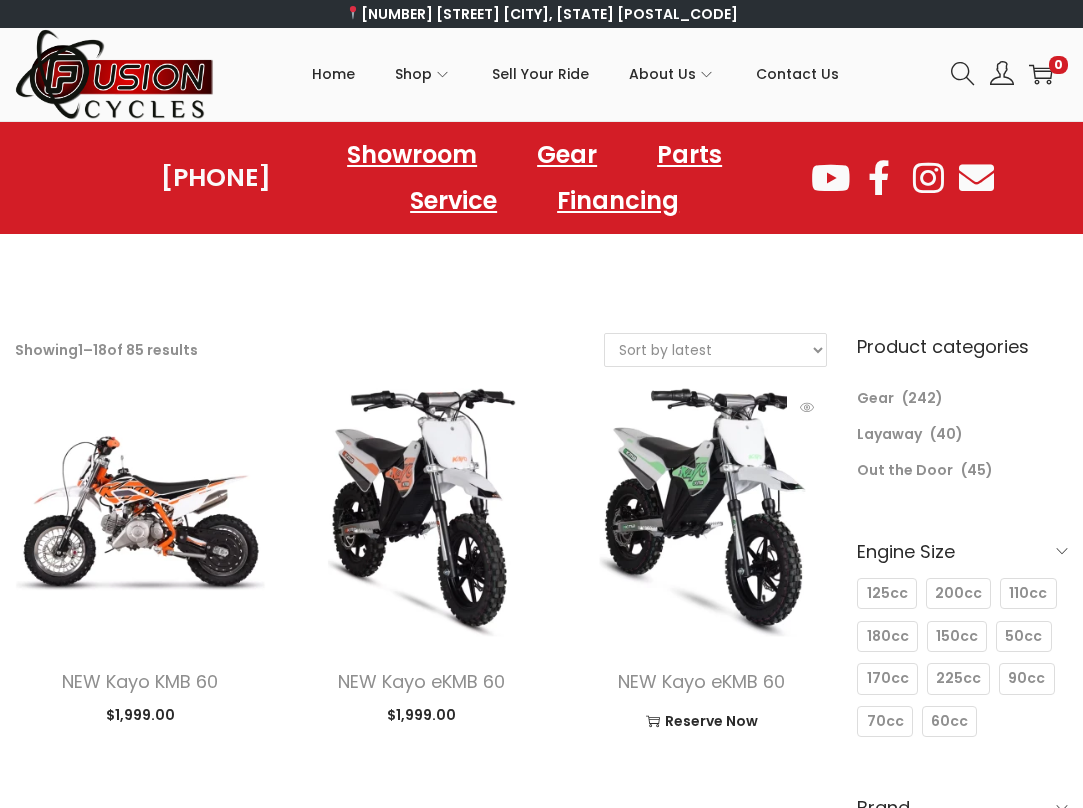scroll, scrollTop: 0, scrollLeft: 0, axis: both 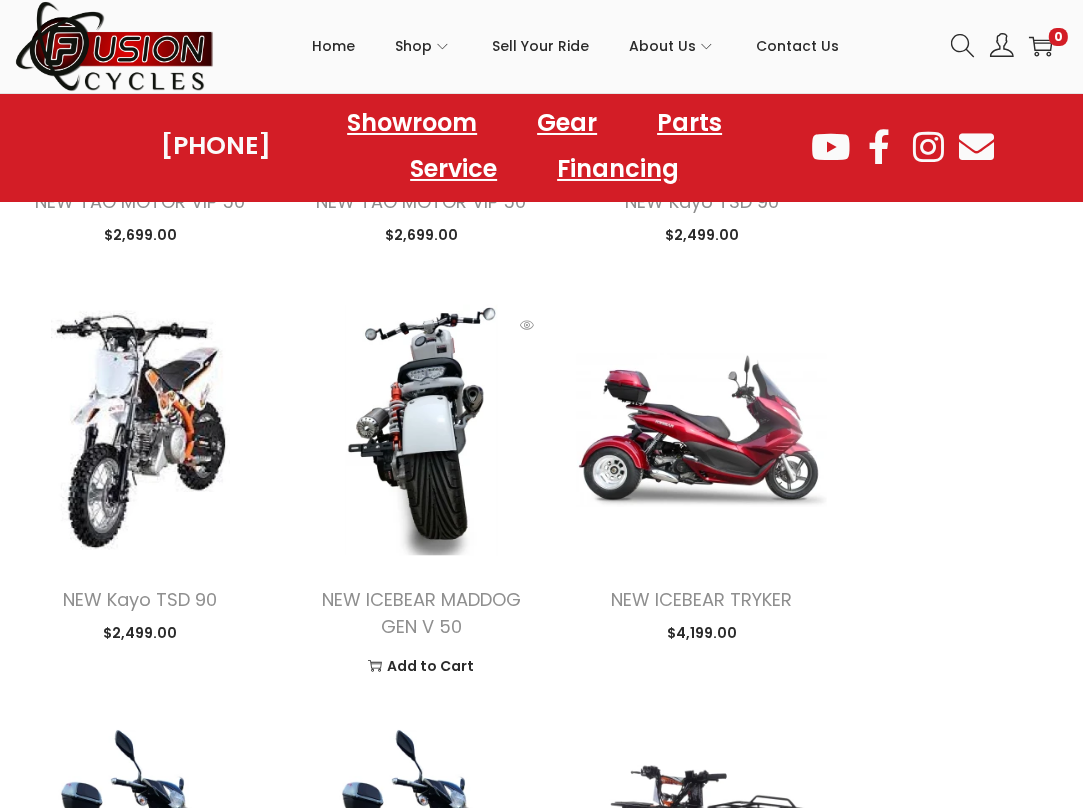 click at bounding box center [421, 430] 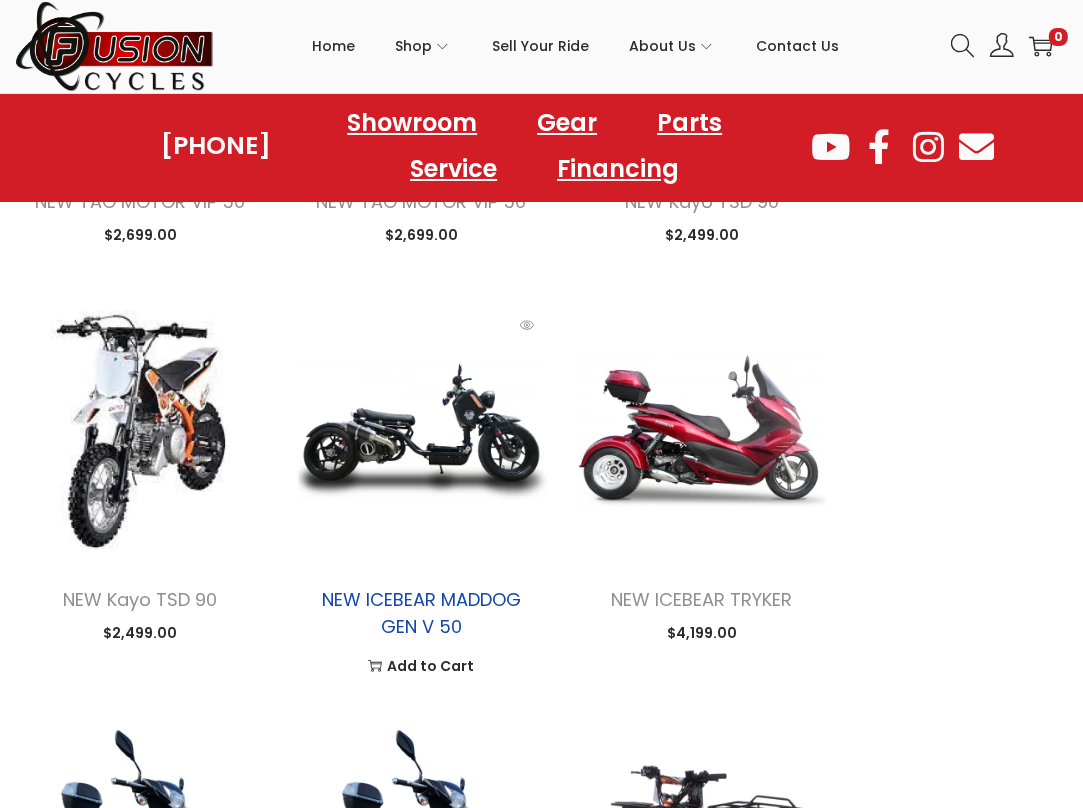 click on "NEW ICEBEAR MADDOG GEN V 50" at bounding box center [421, 613] 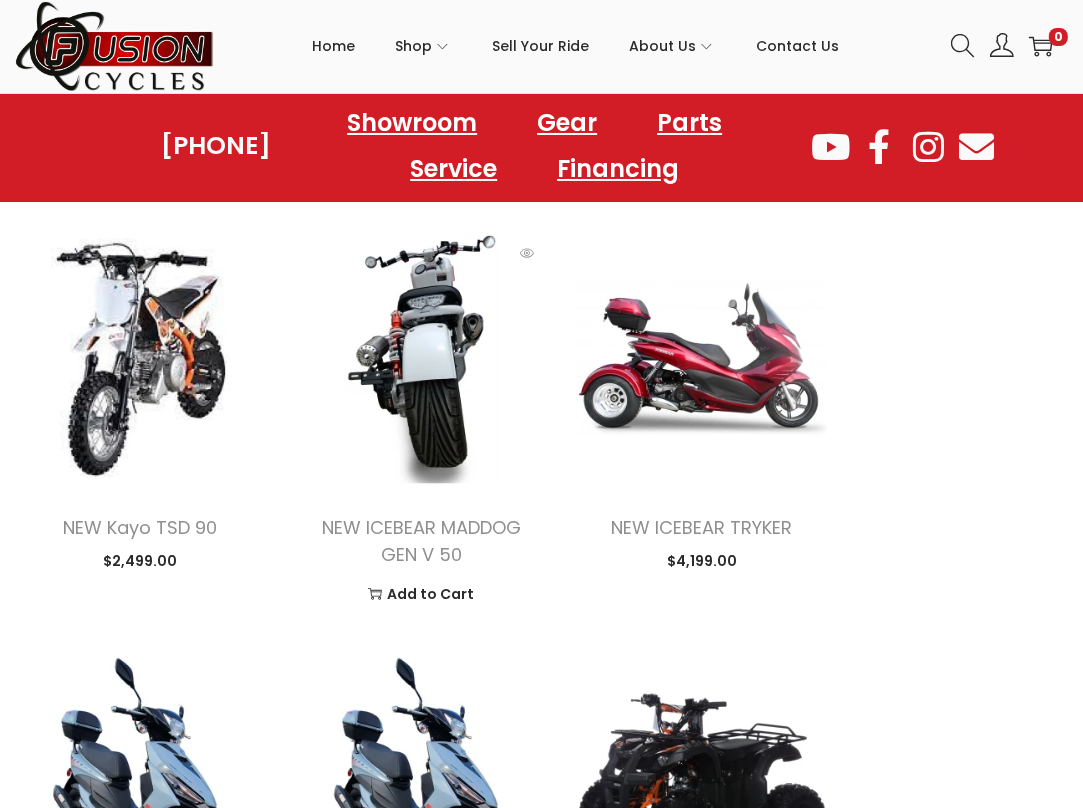 scroll, scrollTop: 1500, scrollLeft: 0, axis: vertical 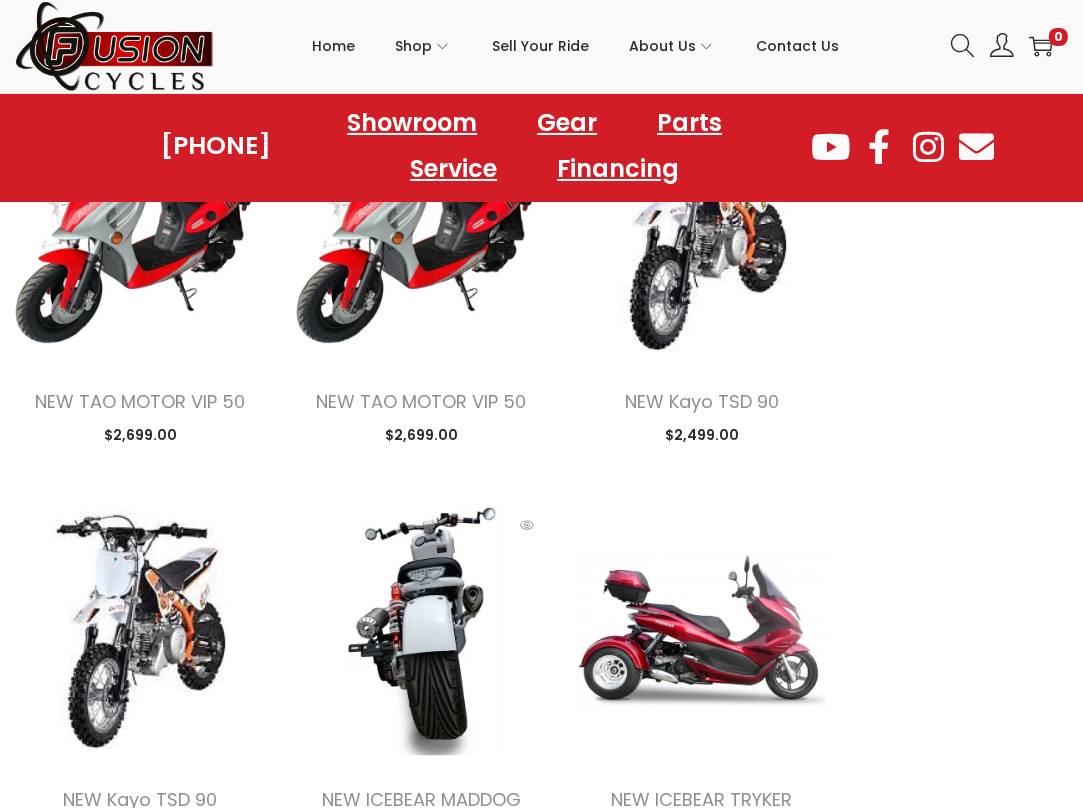 click at bounding box center [421, 630] 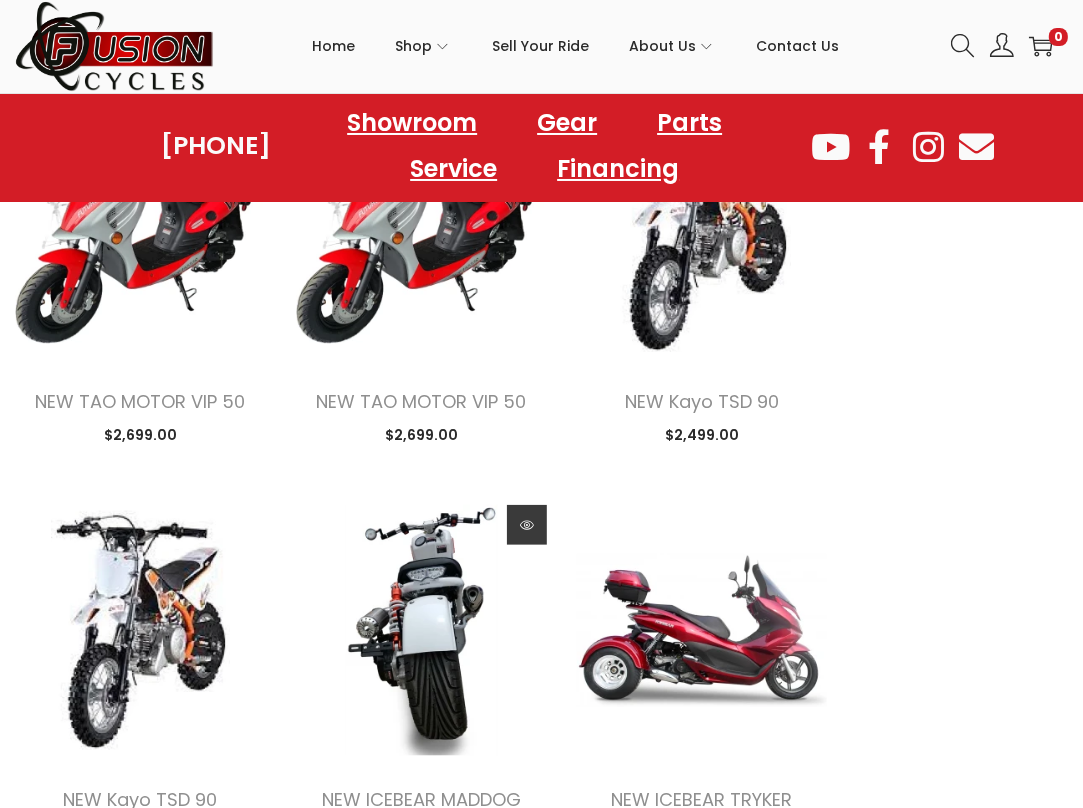 click 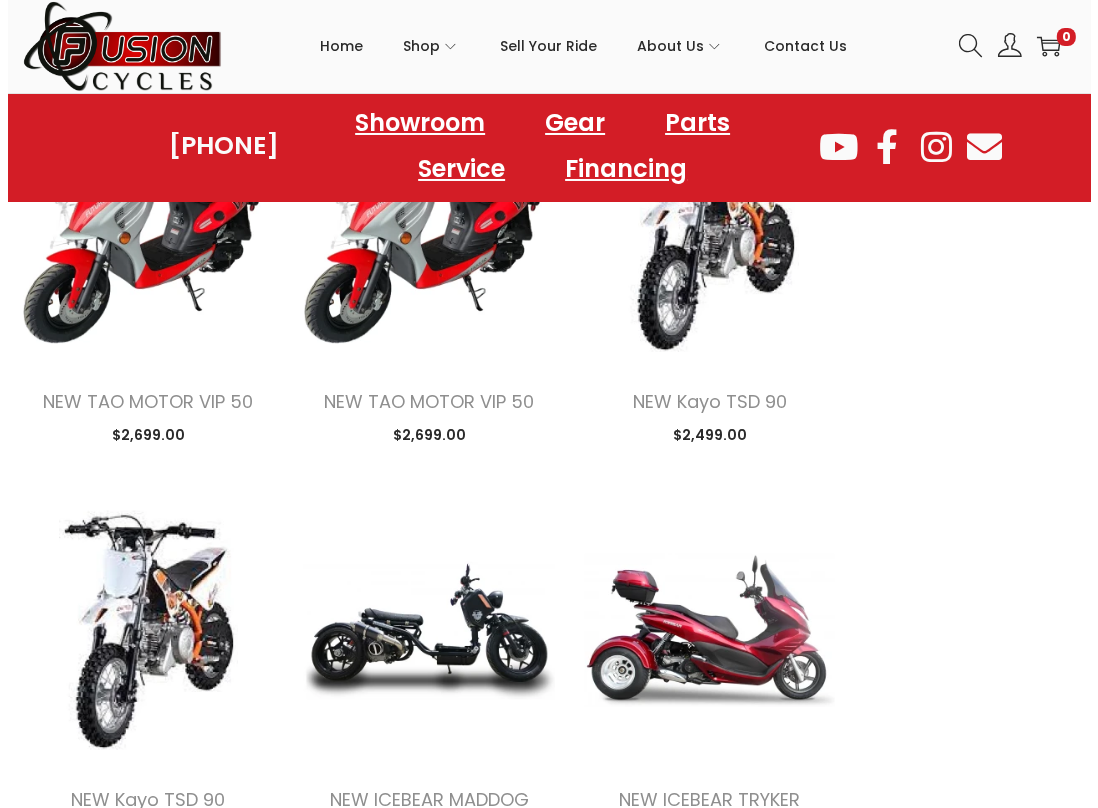 scroll, scrollTop: 1512, scrollLeft: 0, axis: vertical 